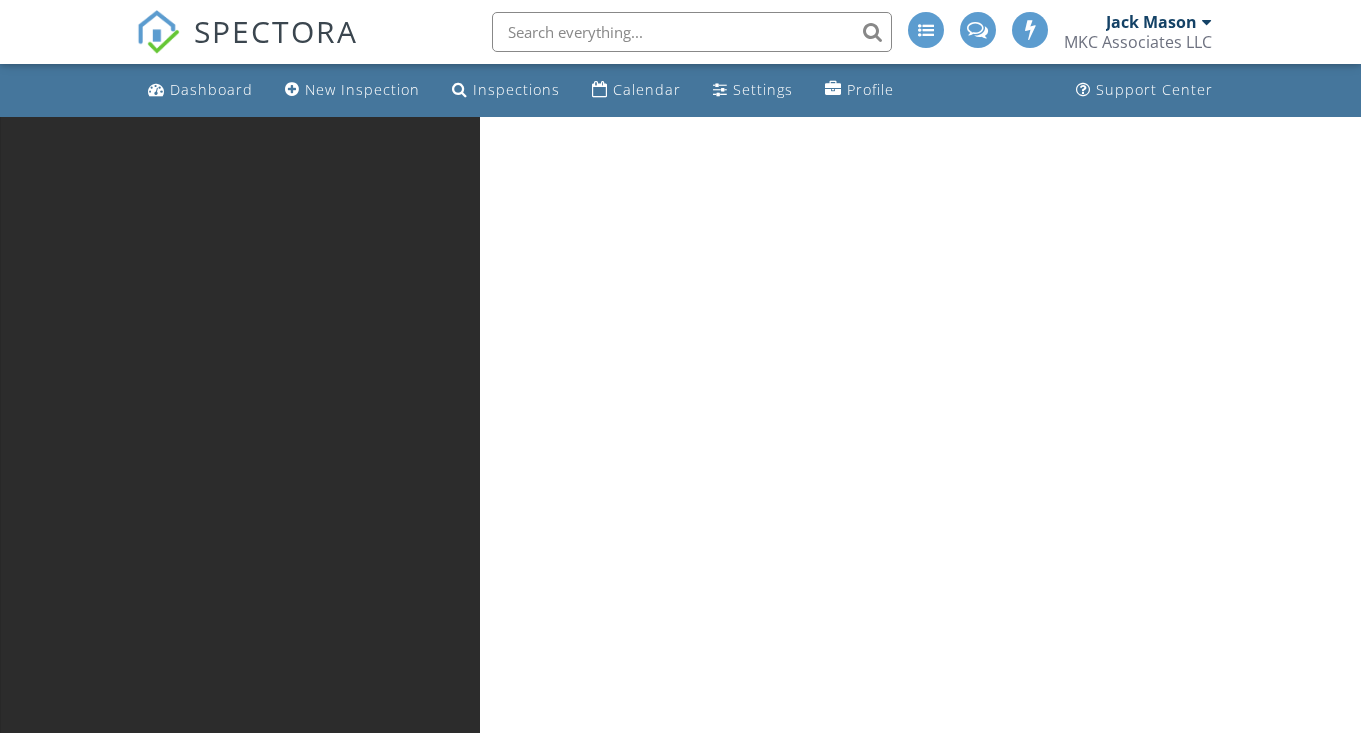 scroll, scrollTop: 0, scrollLeft: 0, axis: both 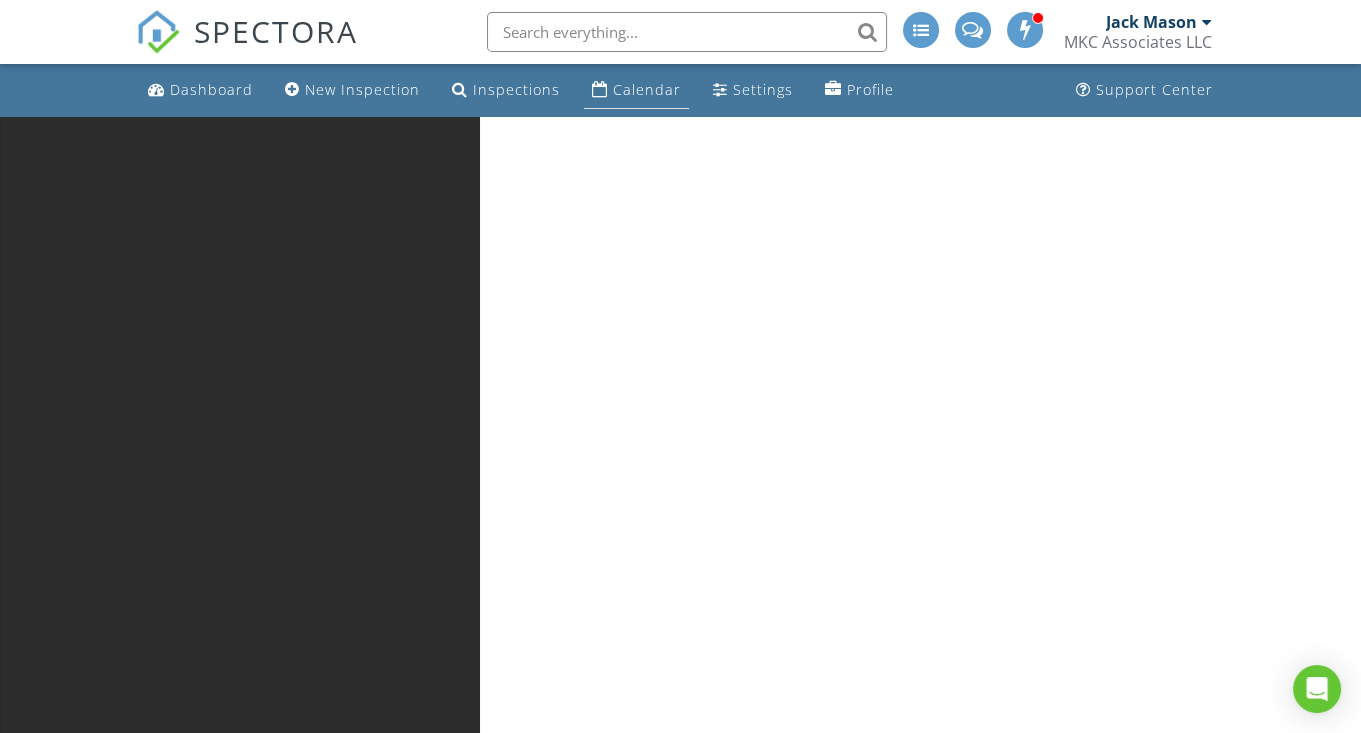 click on "Calendar" at bounding box center [647, 89] 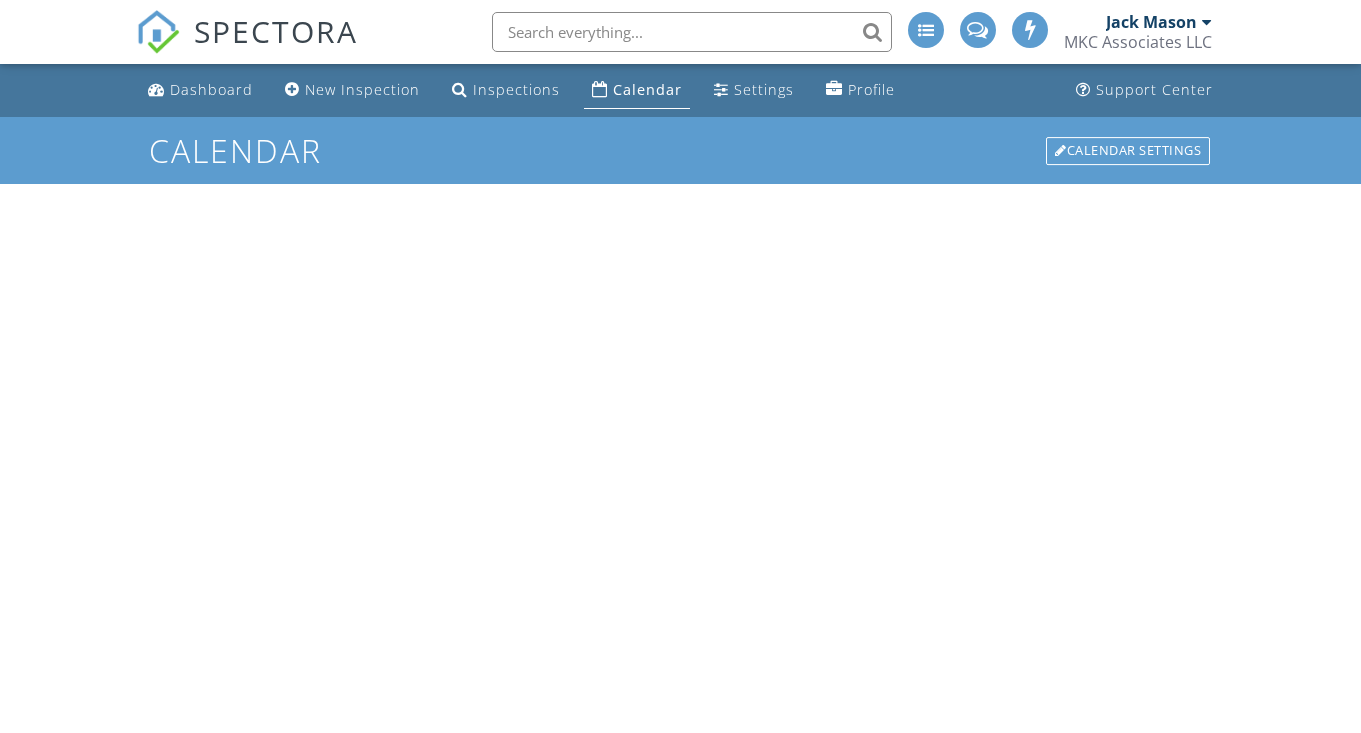 scroll, scrollTop: 0, scrollLeft: 0, axis: both 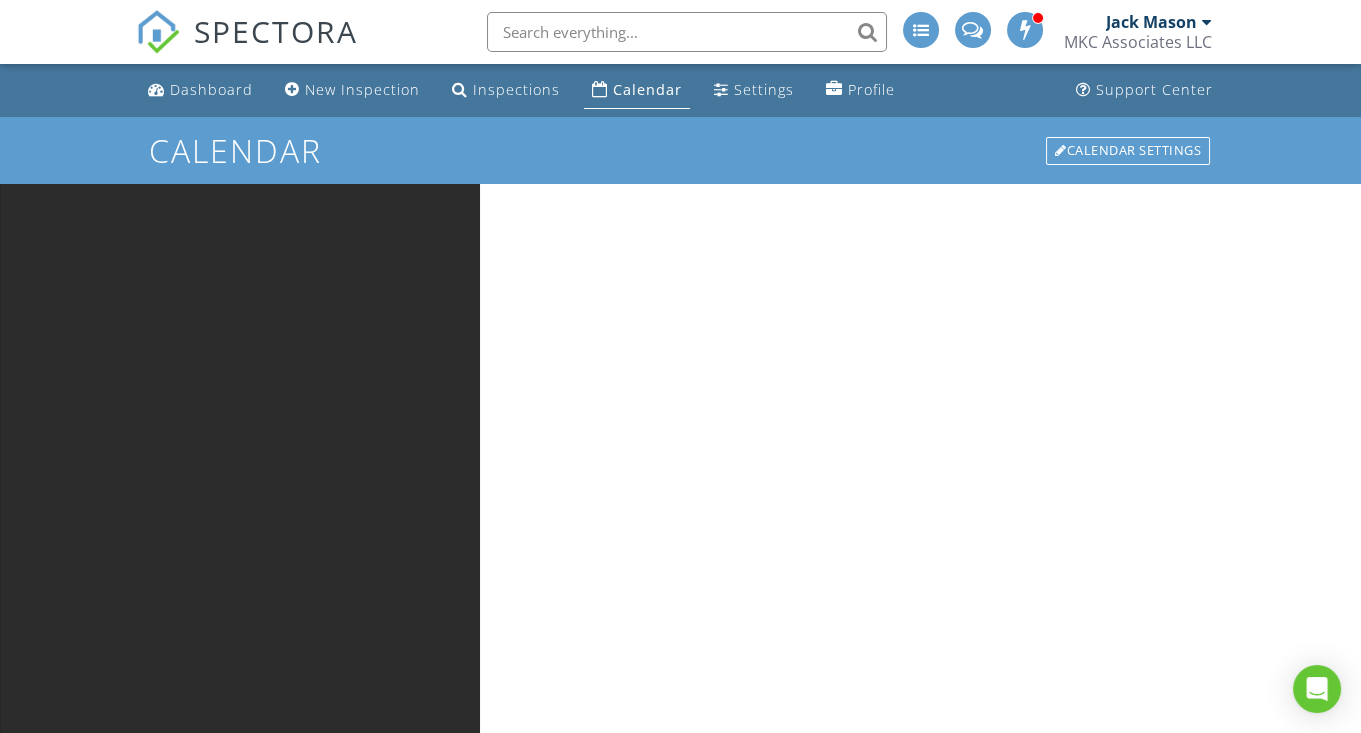 click at bounding box center [954, 1008] 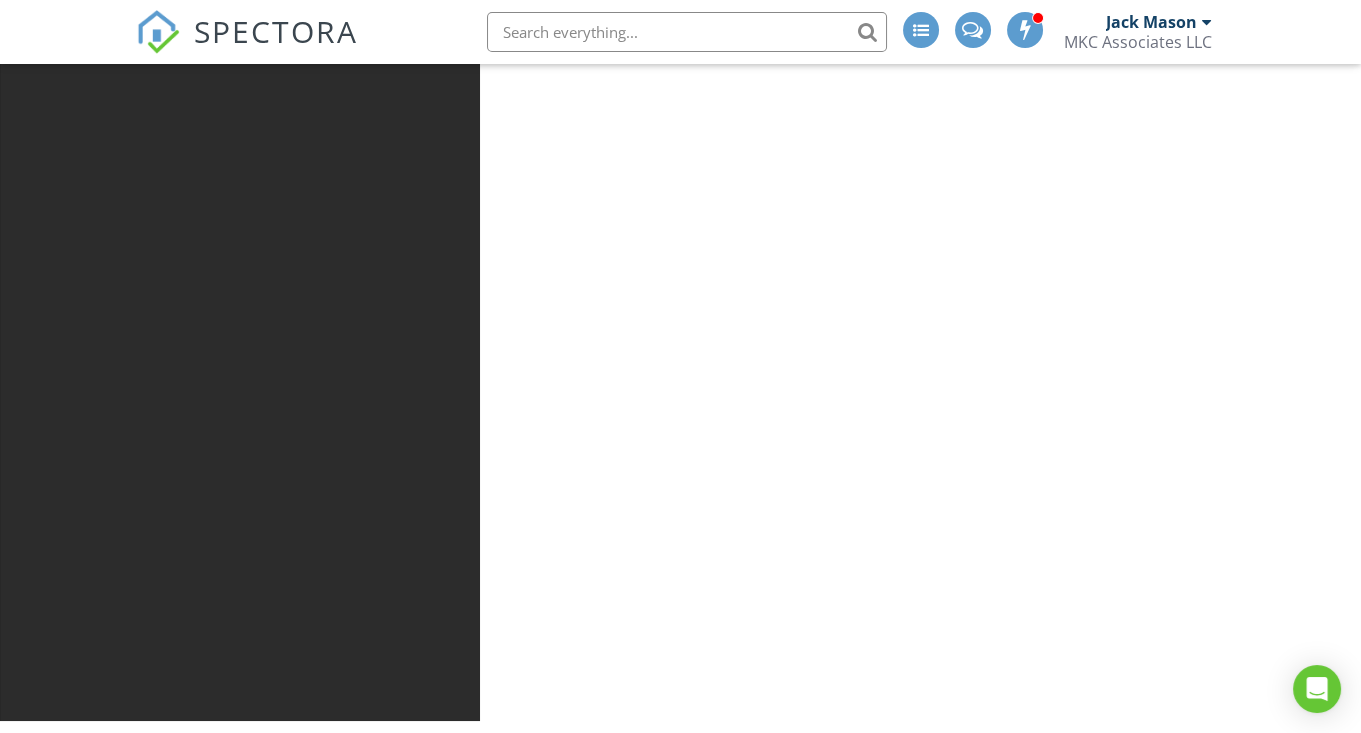 scroll, scrollTop: 212, scrollLeft: 0, axis: vertical 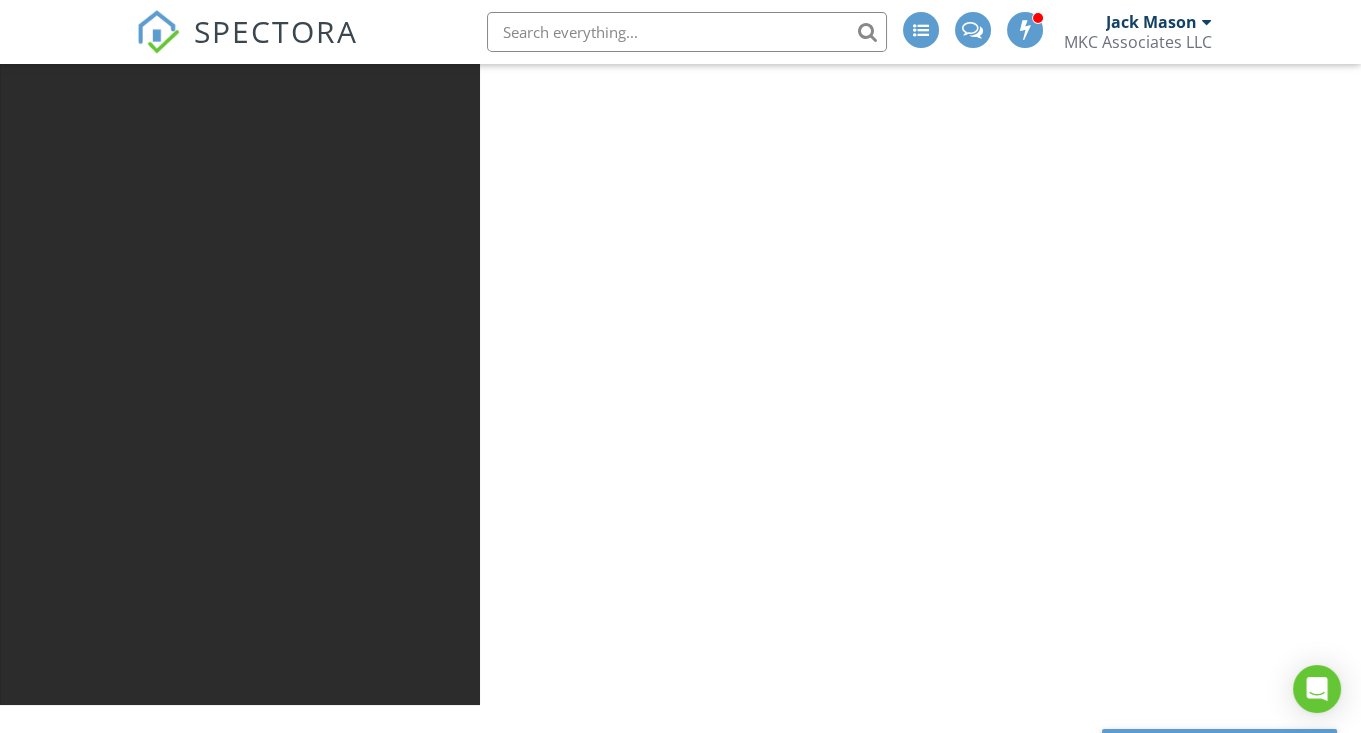 click on "Off
[NUMBER] [STREET], [CITY] [POSTAL_CODE]
T Block
Off
[NUMBER] [STREET], [CITY] [POSTAL_CODE]
Can start a job at 11 within 1hour from home
Available for jobs (Heat pump maintenance)
Off" at bounding box center [1541, 1207] 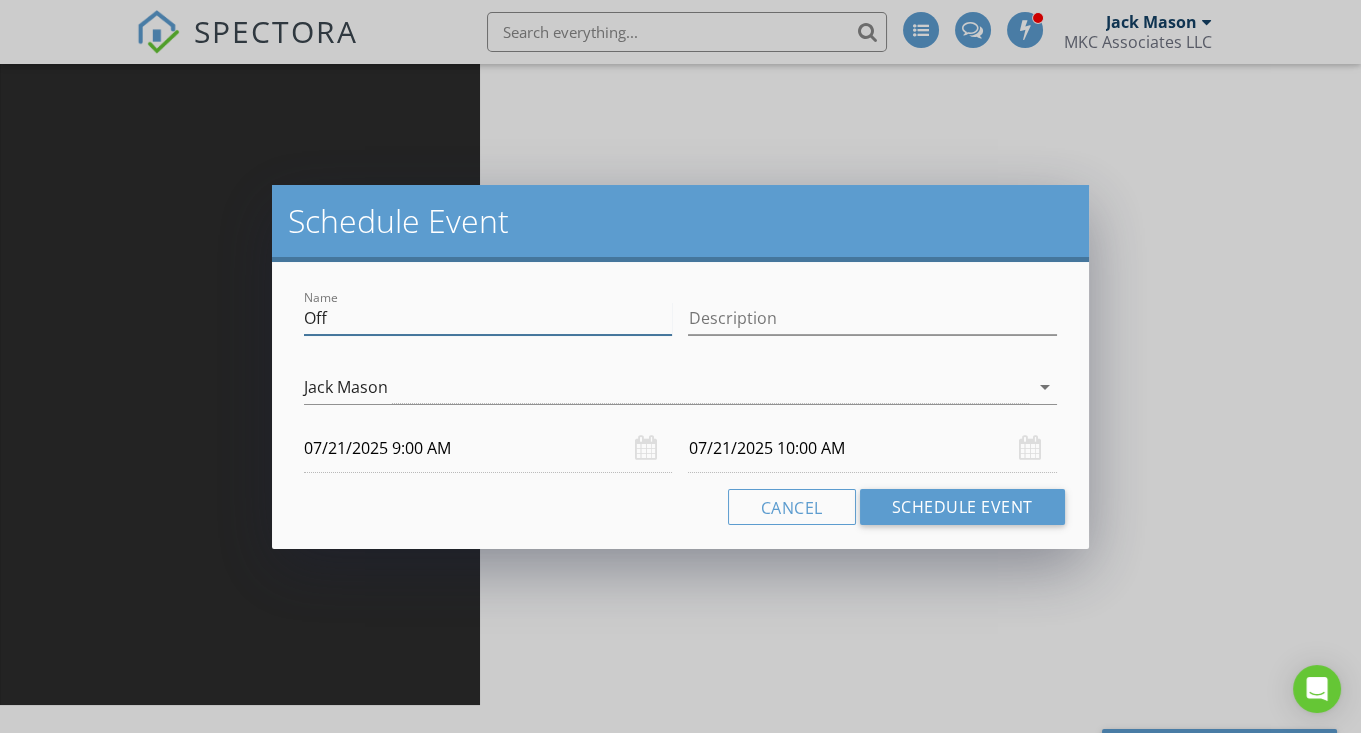click on "Off" at bounding box center (488, 318) 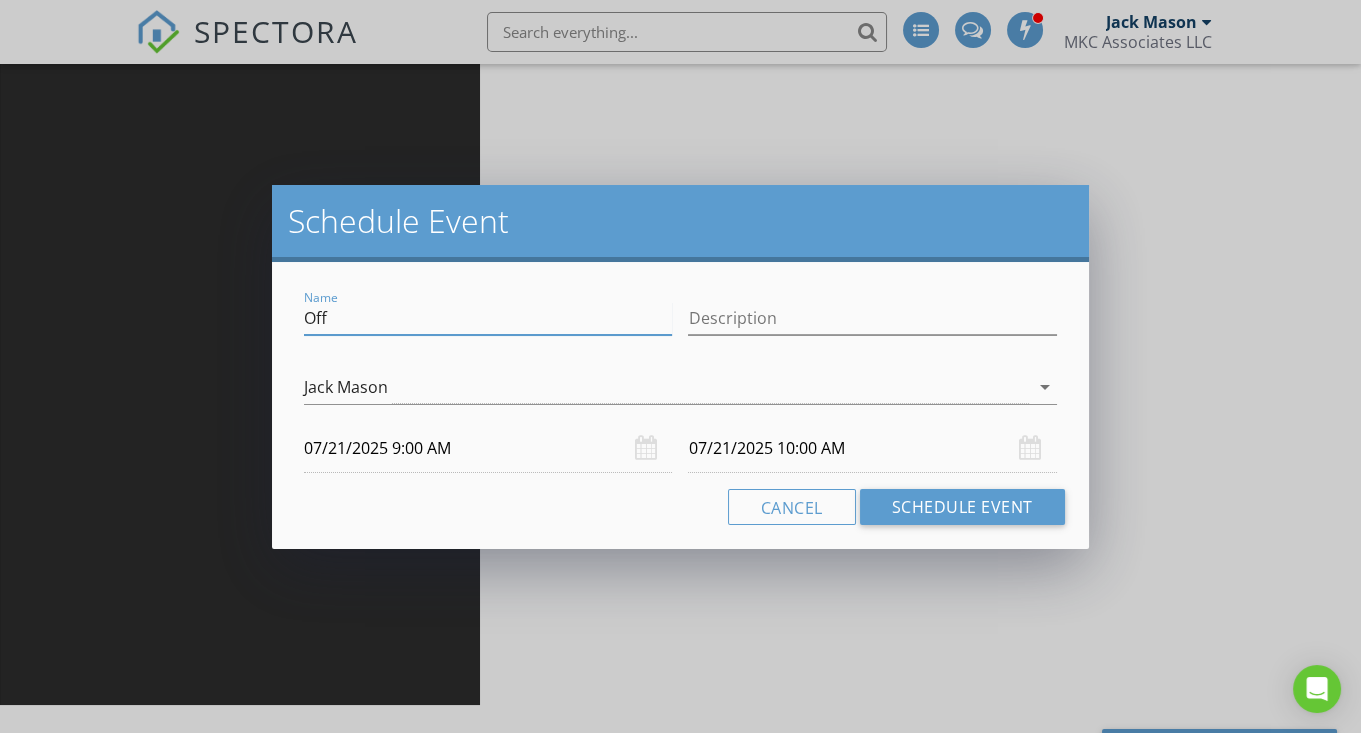 drag, startPoint x: 530, startPoint y: 328, endPoint x: 282, endPoint y: 317, distance: 248.24384 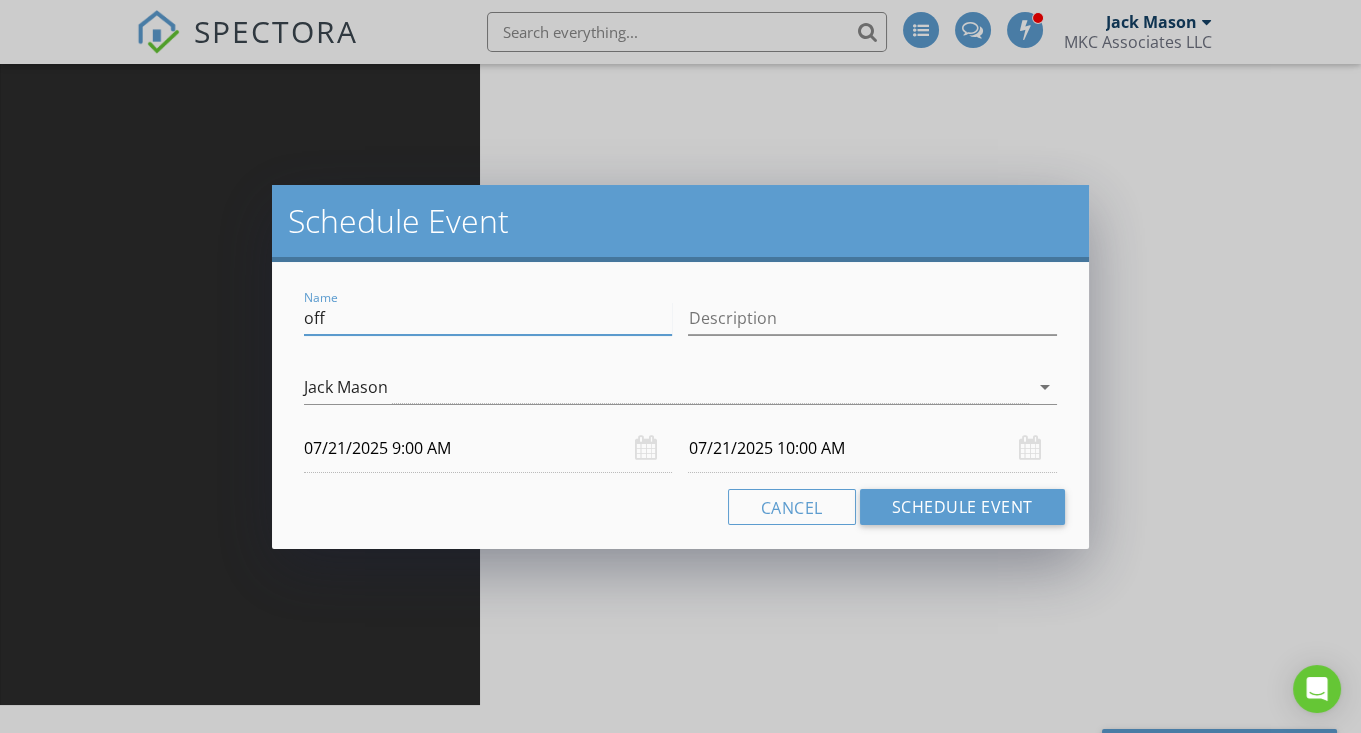 type on "off" 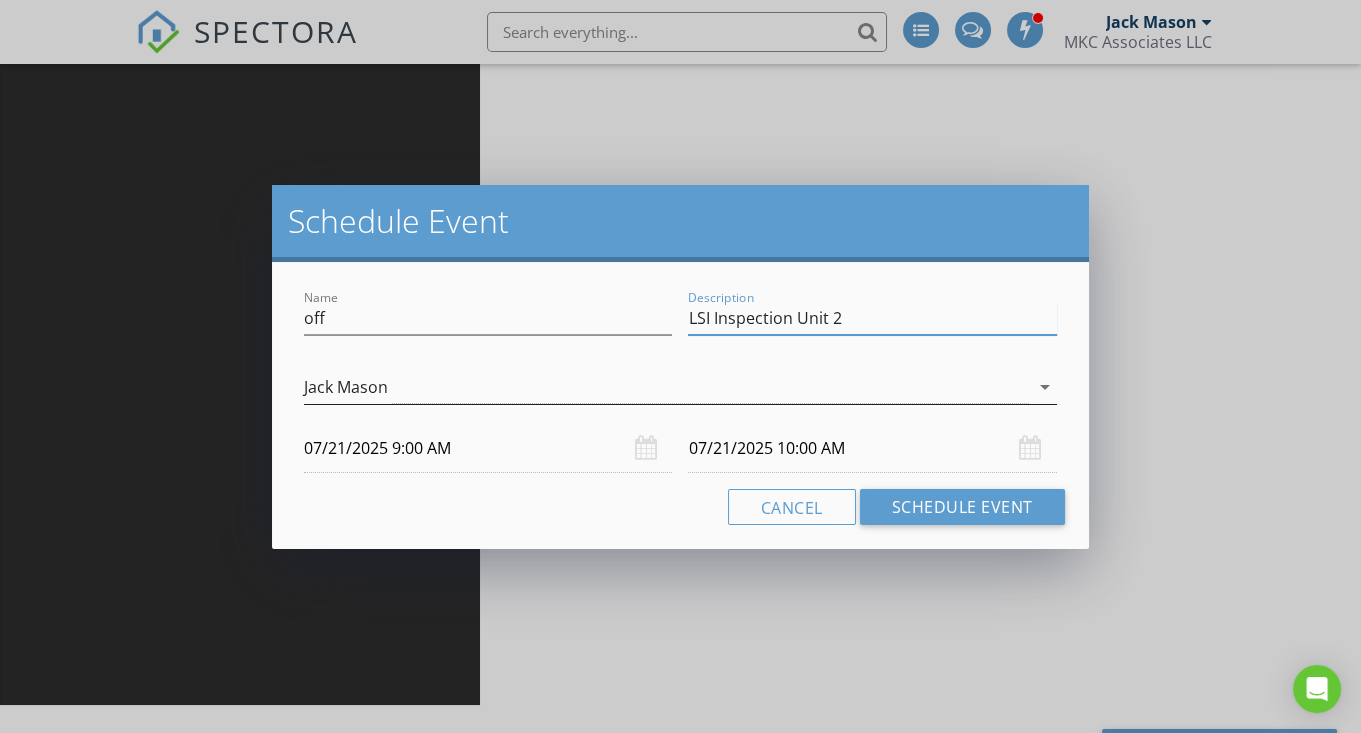 paste on "14 Stuart St, Everett, MA, 02149" 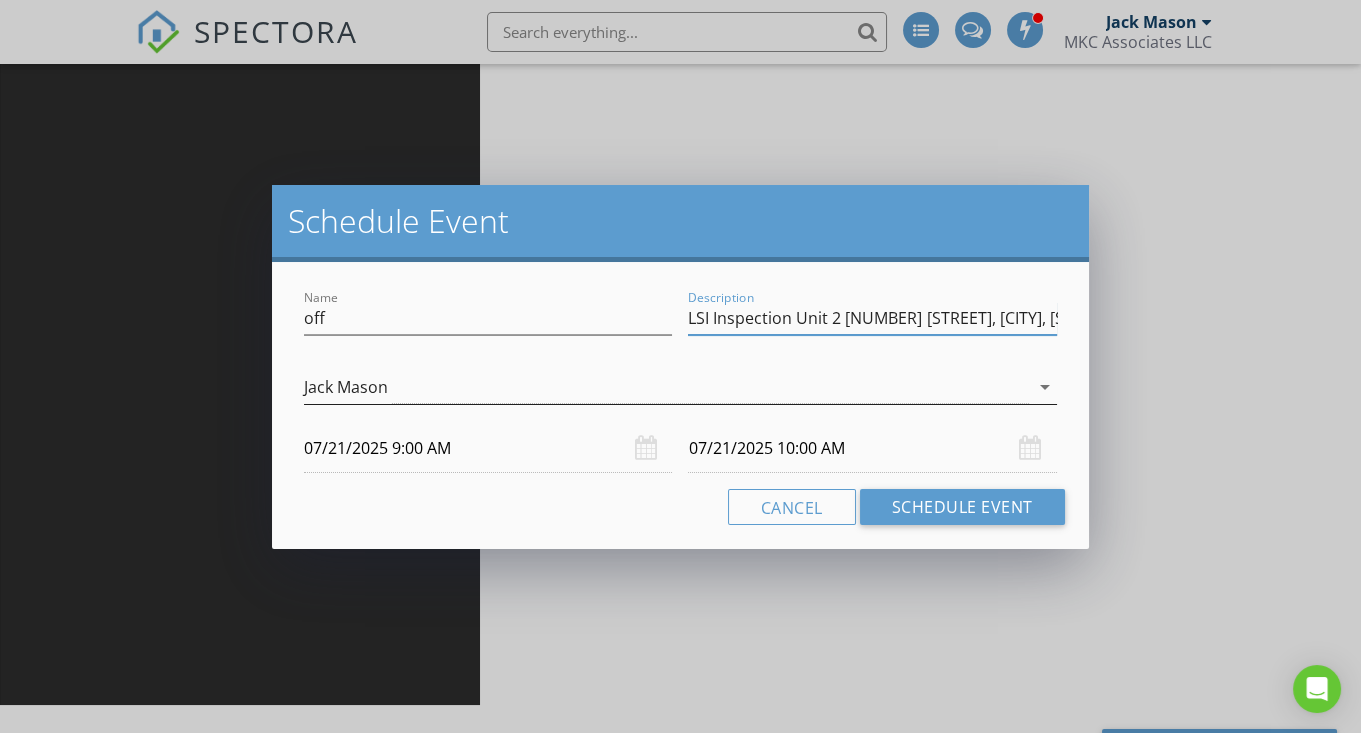 scroll, scrollTop: 0, scrollLeft: 22, axis: horizontal 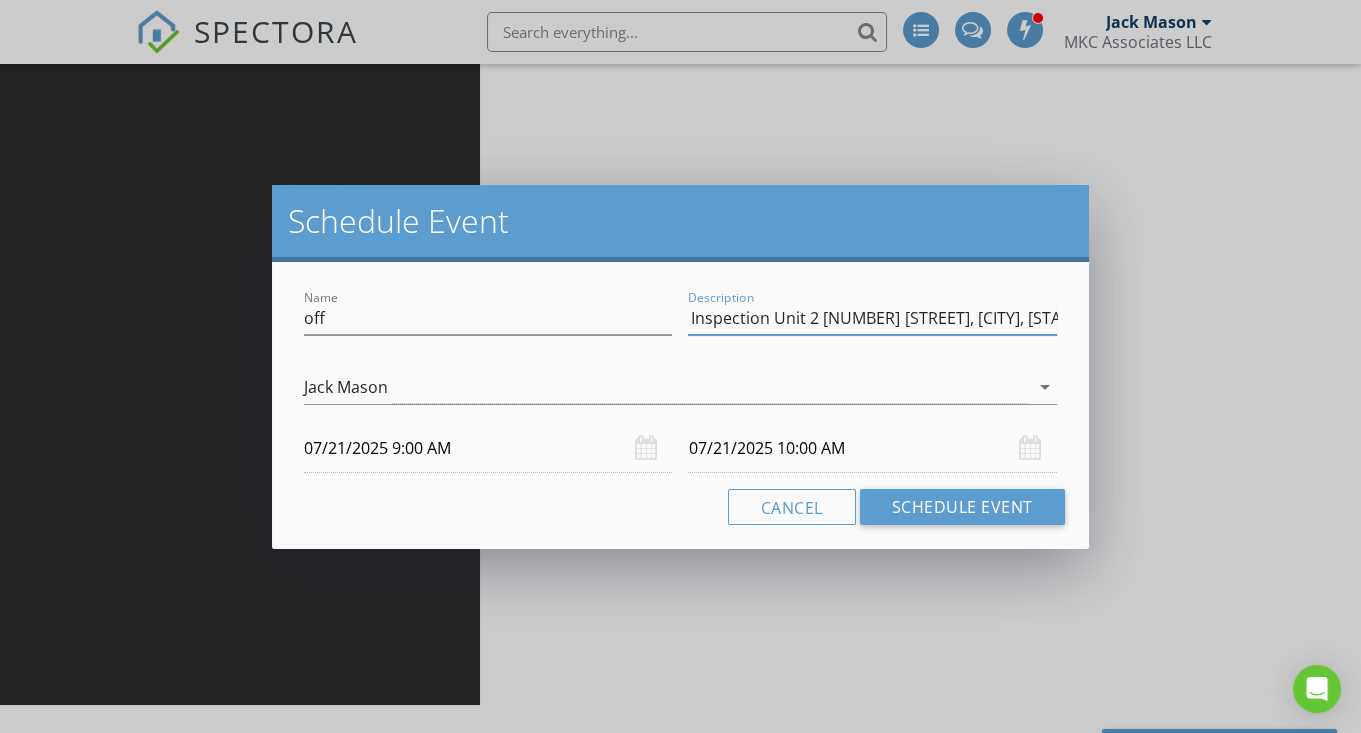 type on "LSI Inspection Unit 2 14 Stuart St, Everett, MA, 02149" 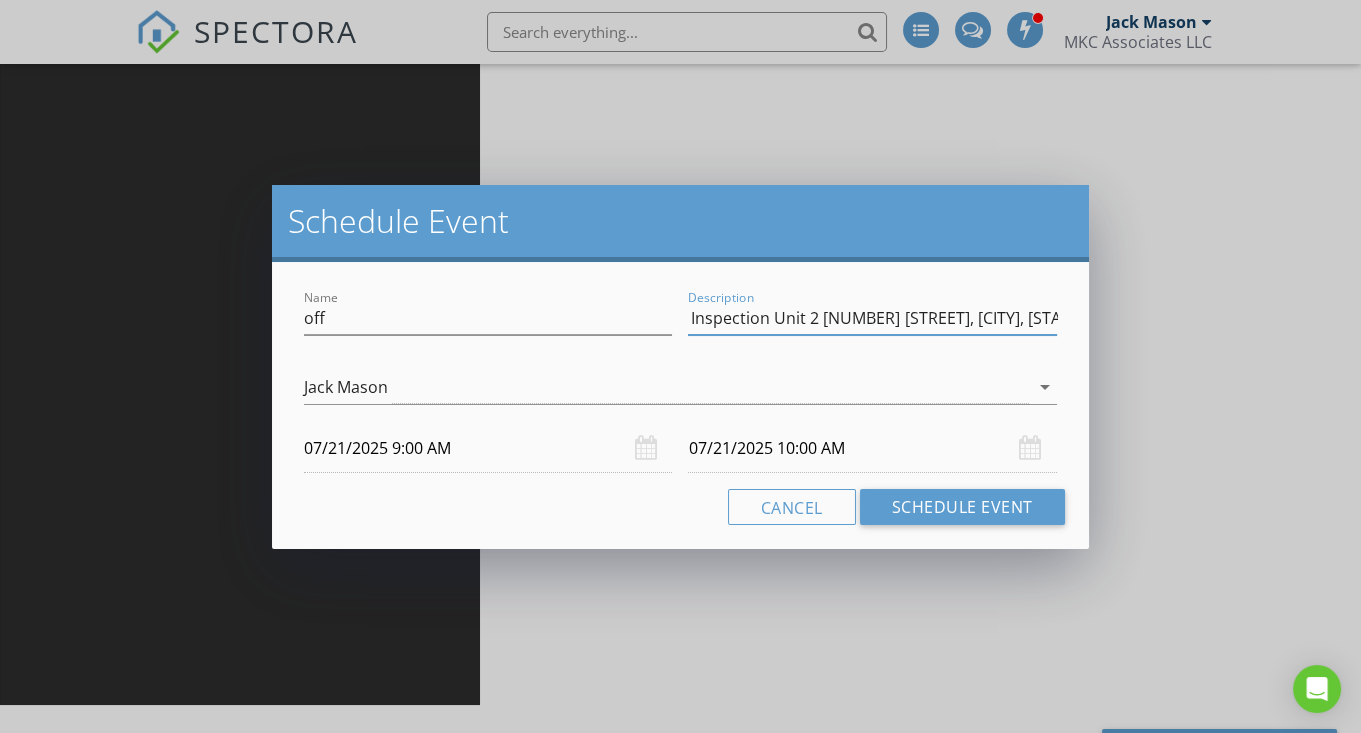 scroll, scrollTop: 0, scrollLeft: 0, axis: both 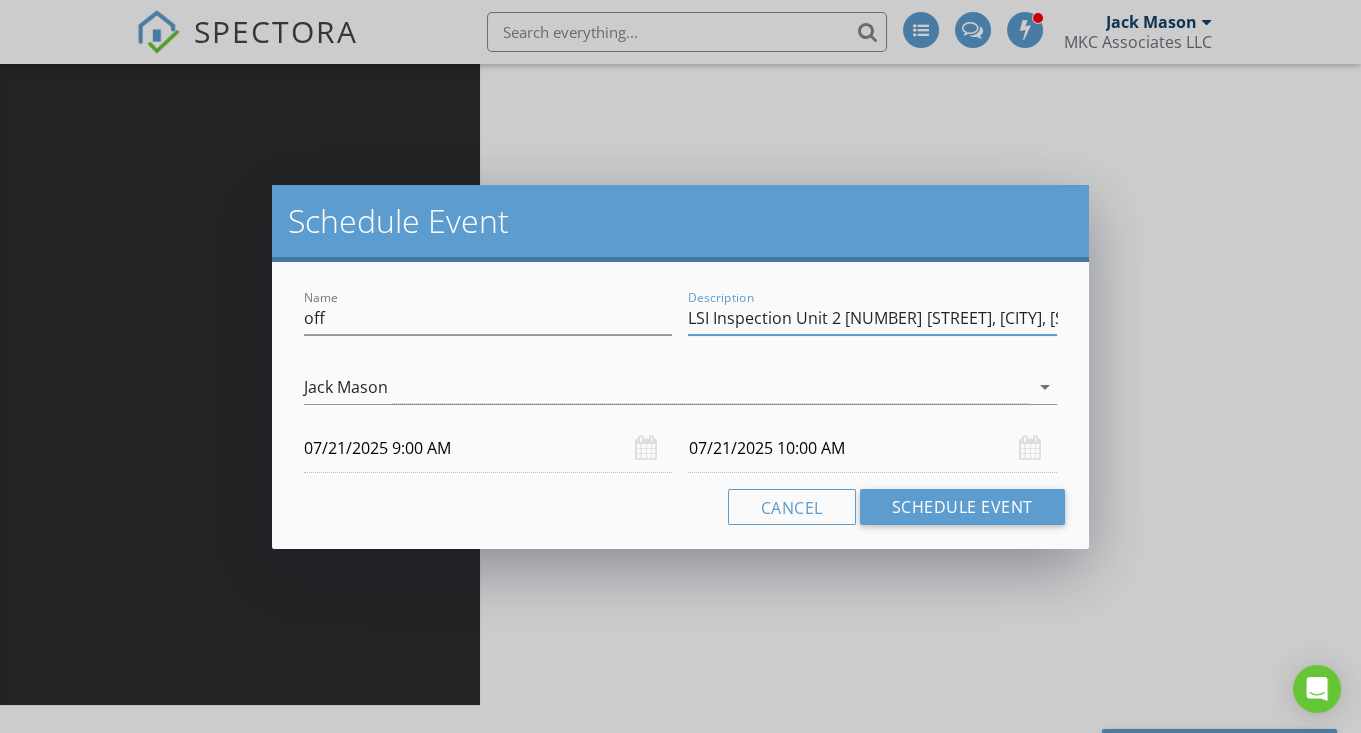 click on "07/21/2025 10:00 AM" at bounding box center [488, 448] 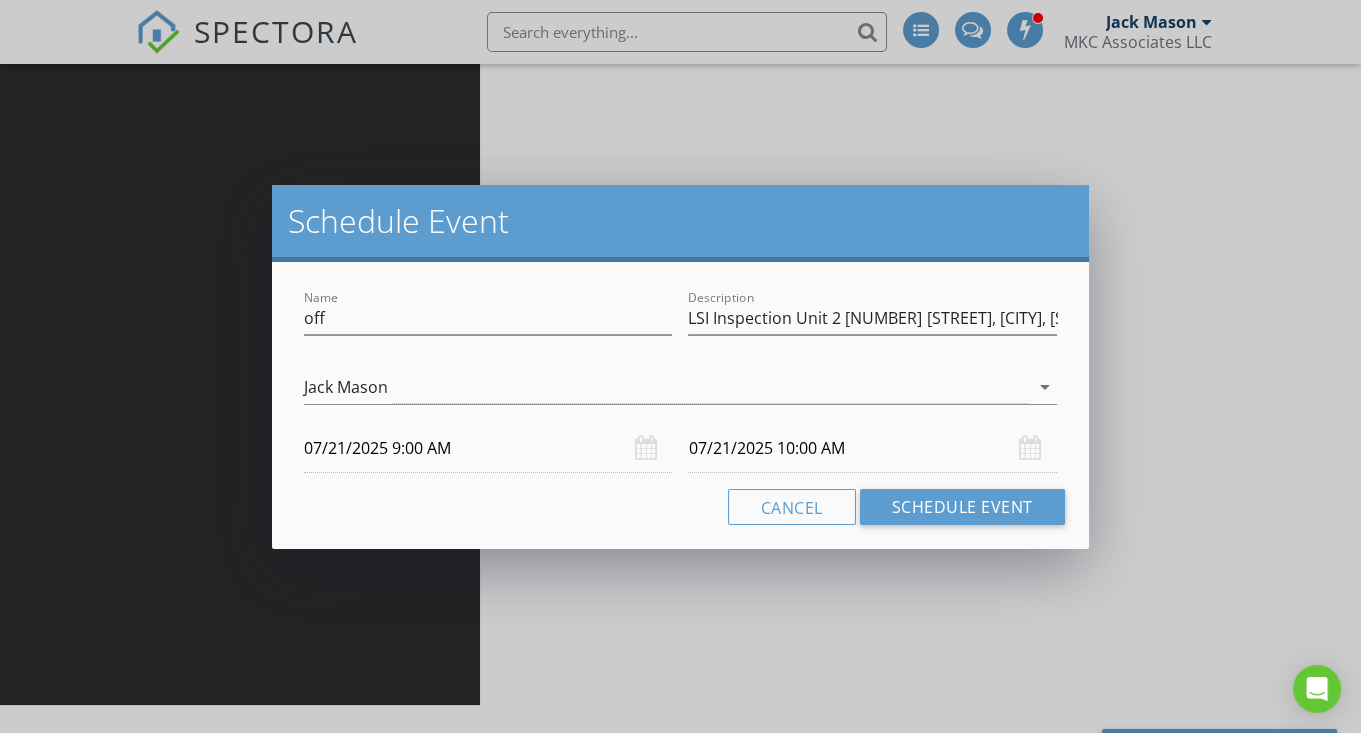 click on "07/21/2025 10:00 AM" at bounding box center [488, 448] 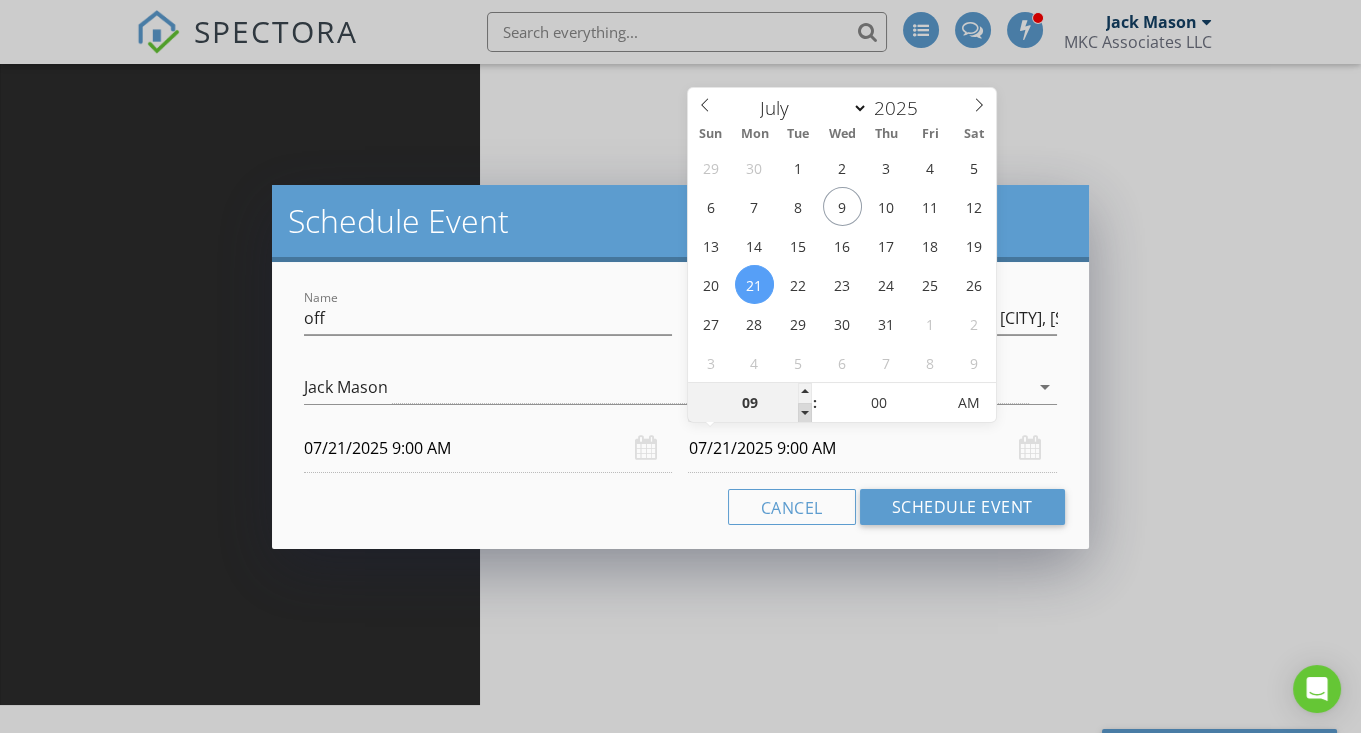 click at bounding box center (805, 413) 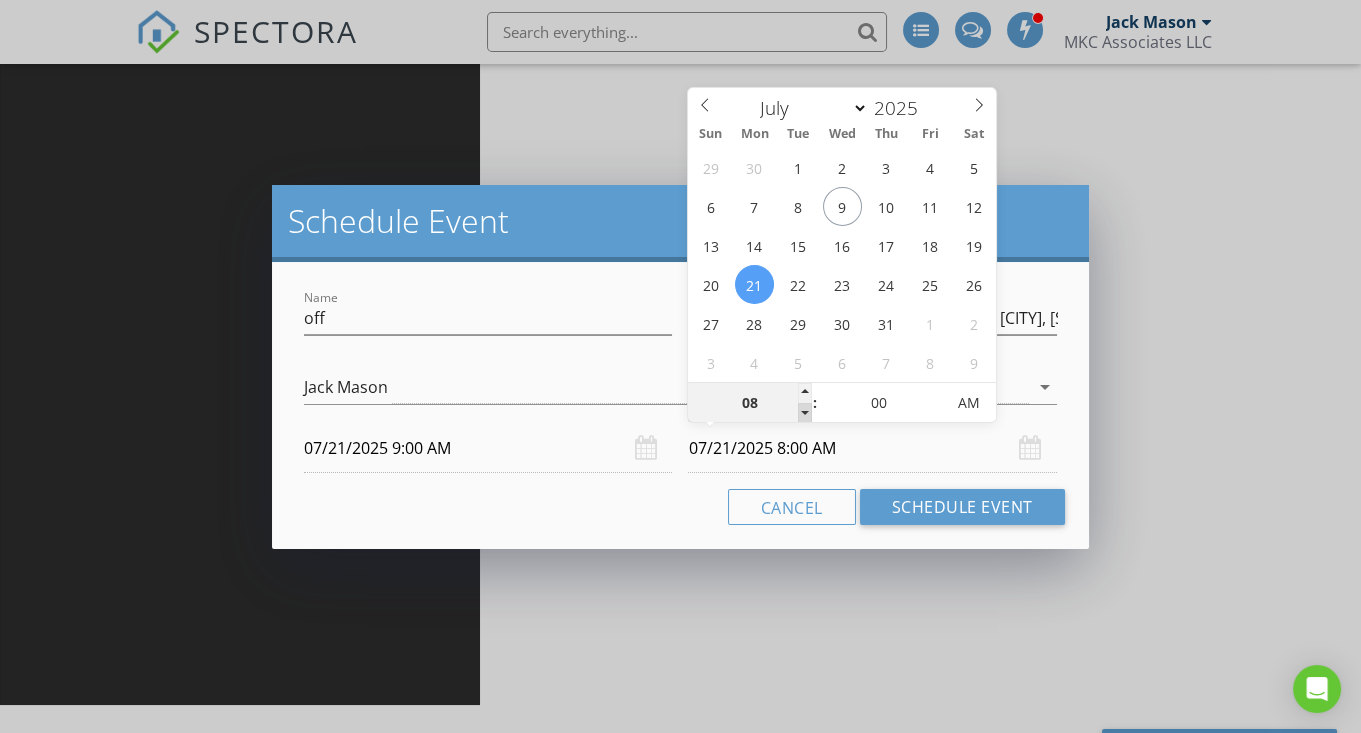 click at bounding box center [805, 413] 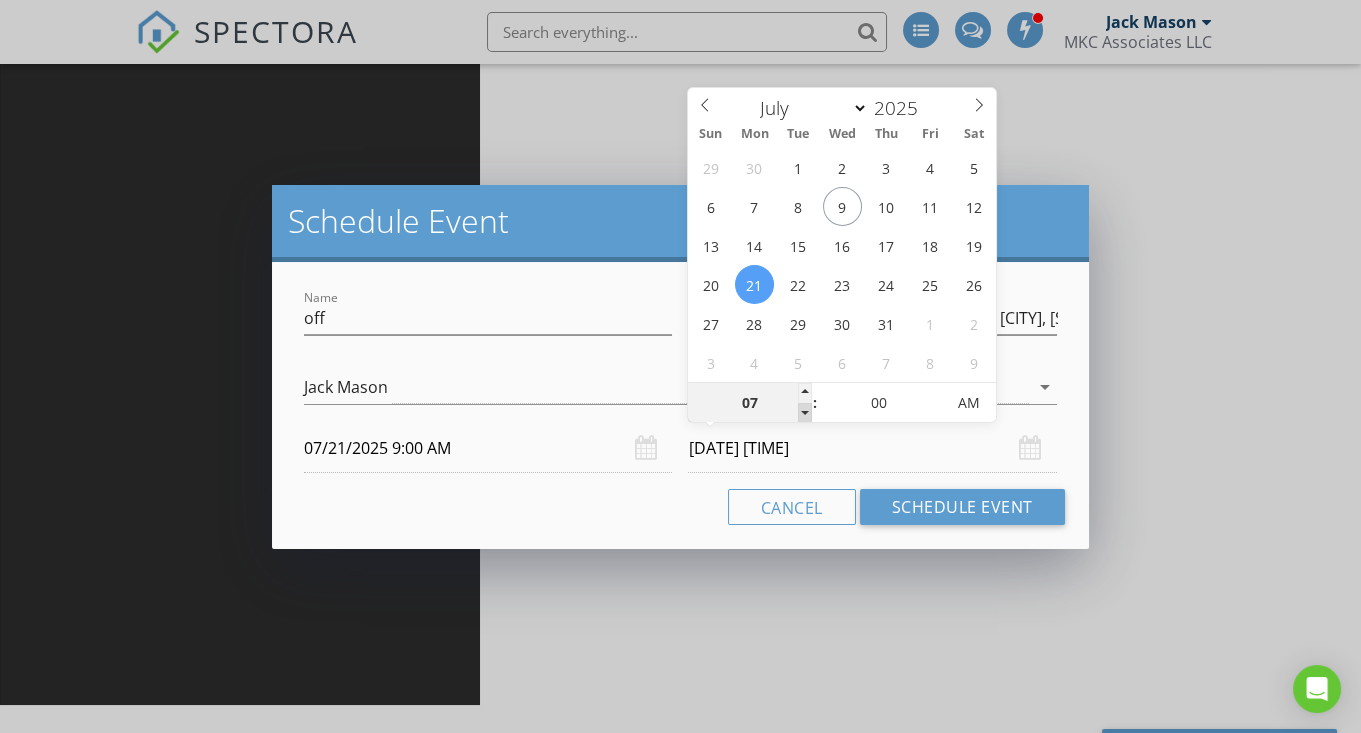 click at bounding box center [805, 413] 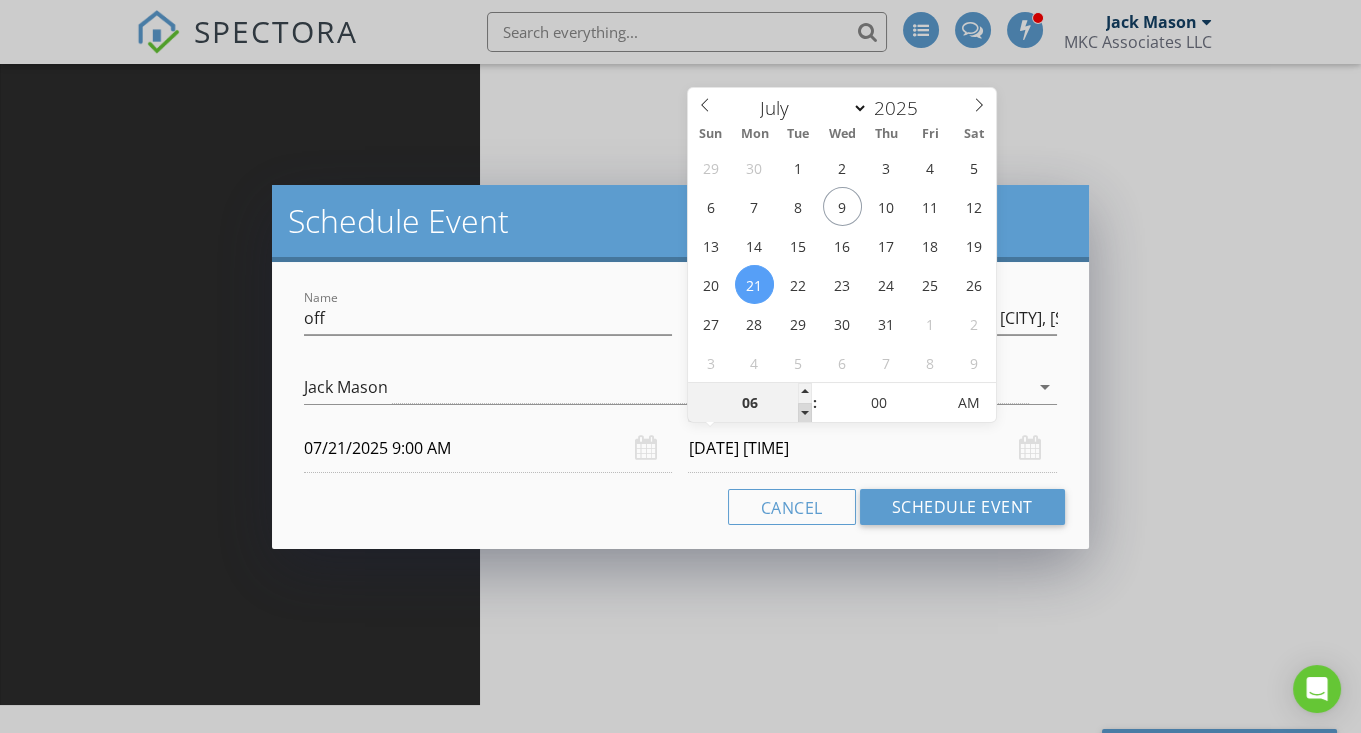 click at bounding box center [805, 413] 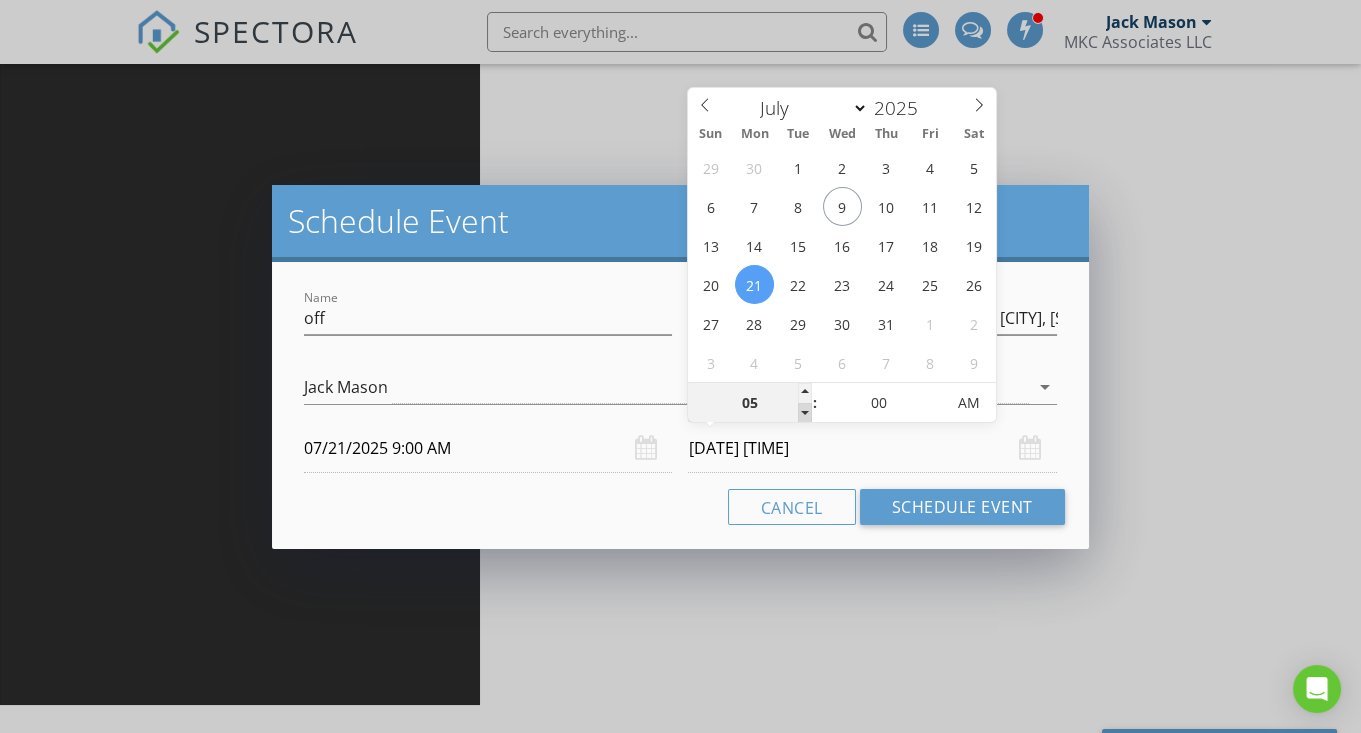 click at bounding box center [805, 413] 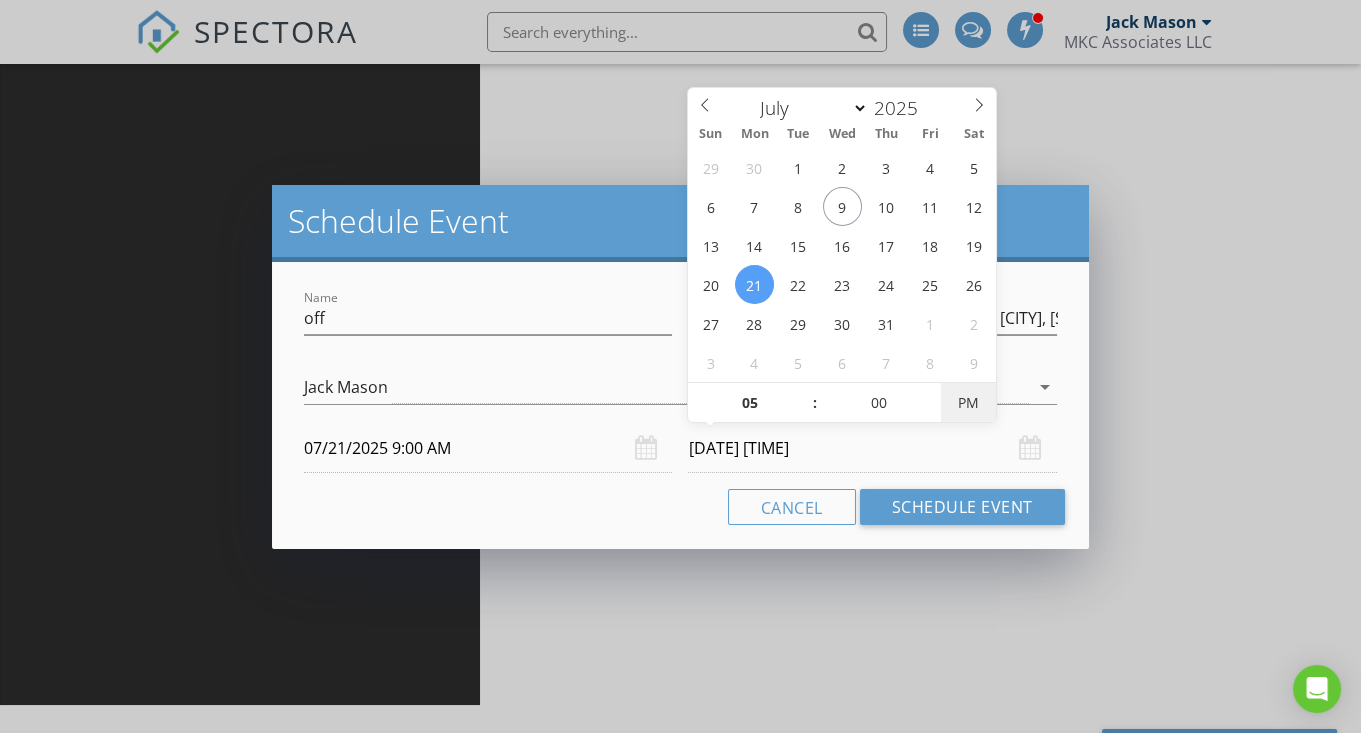 click on "PM" at bounding box center (968, 403) 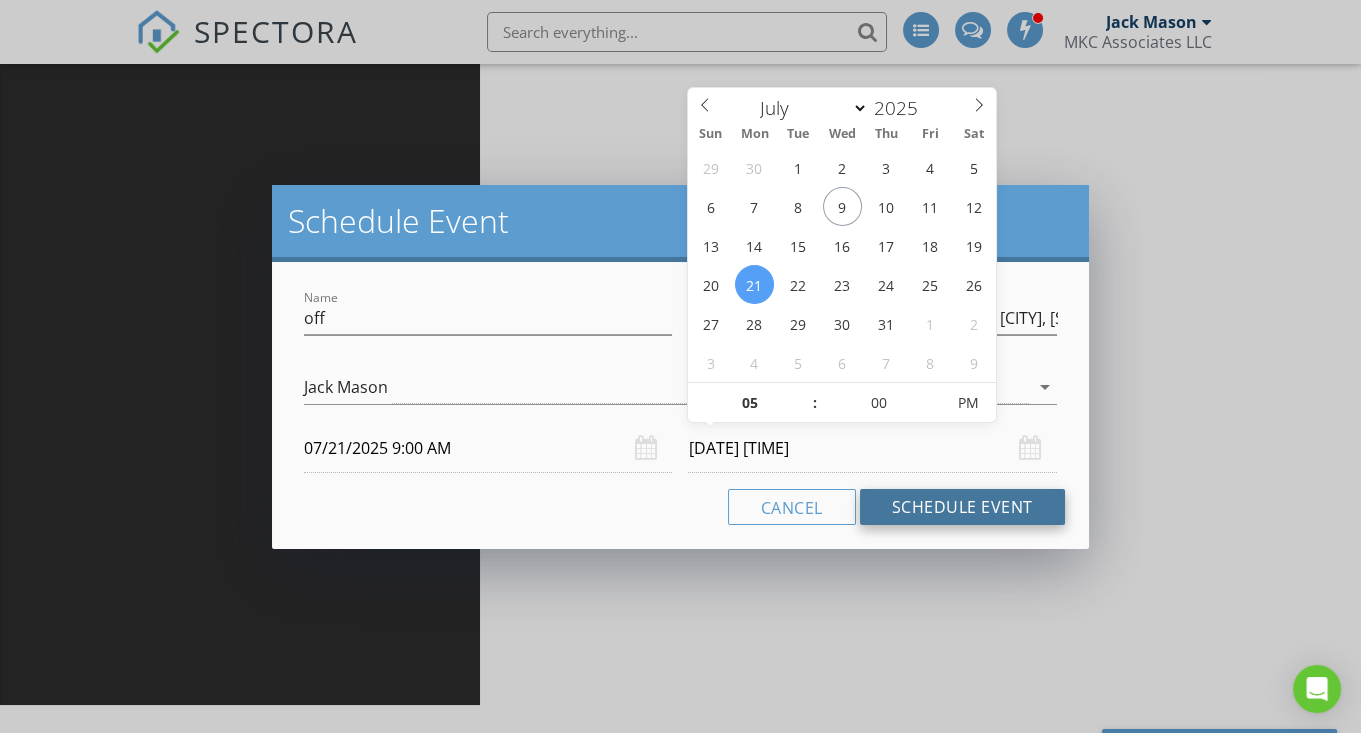 click on "Schedule Event" at bounding box center (962, 507) 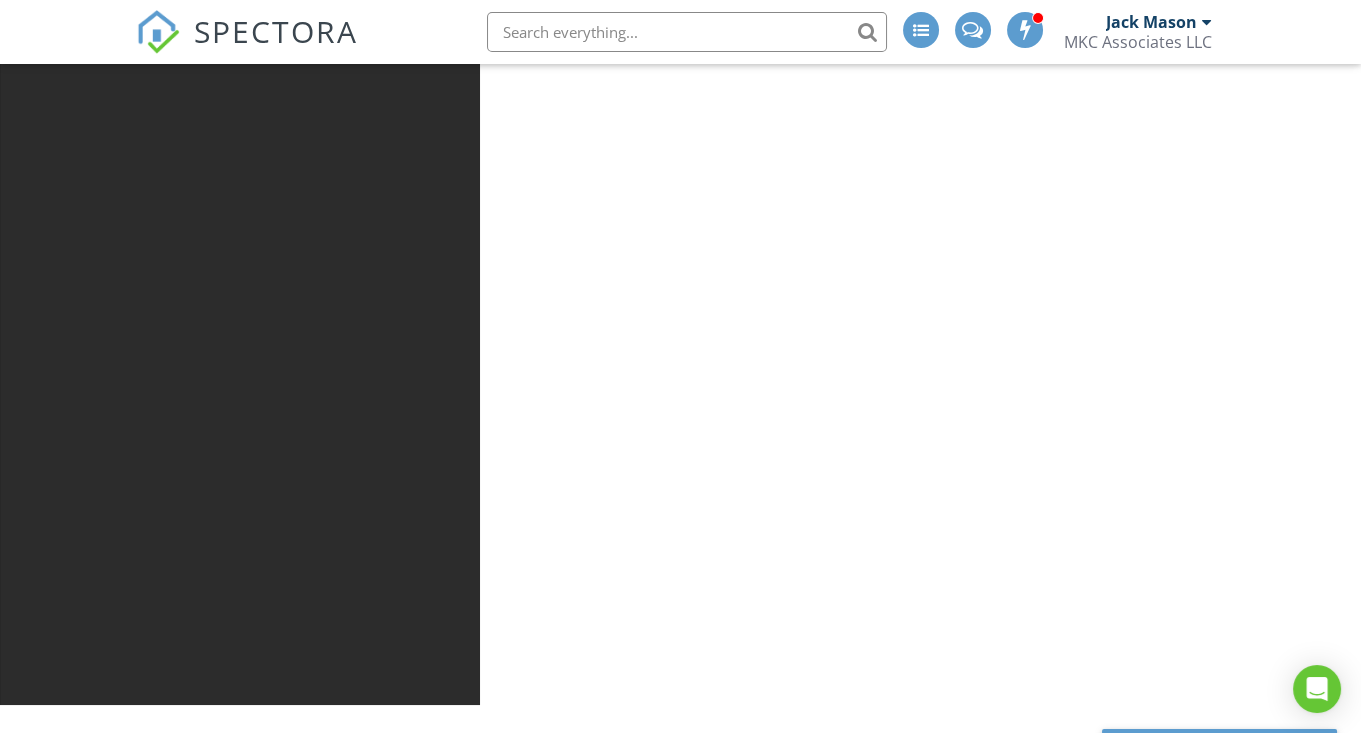 click on "19 Parkdale St, Somerville 02143" at bounding box center (520, 1108) 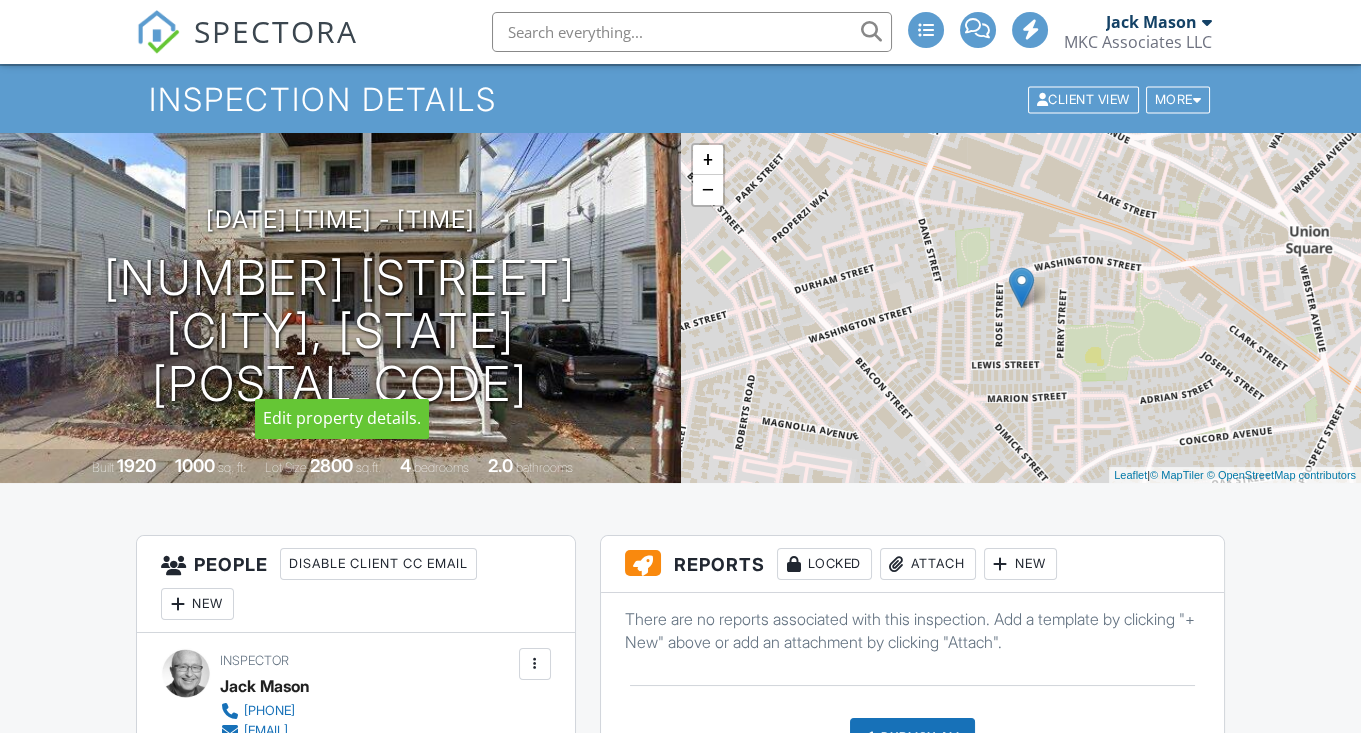 scroll, scrollTop: 0, scrollLeft: 0, axis: both 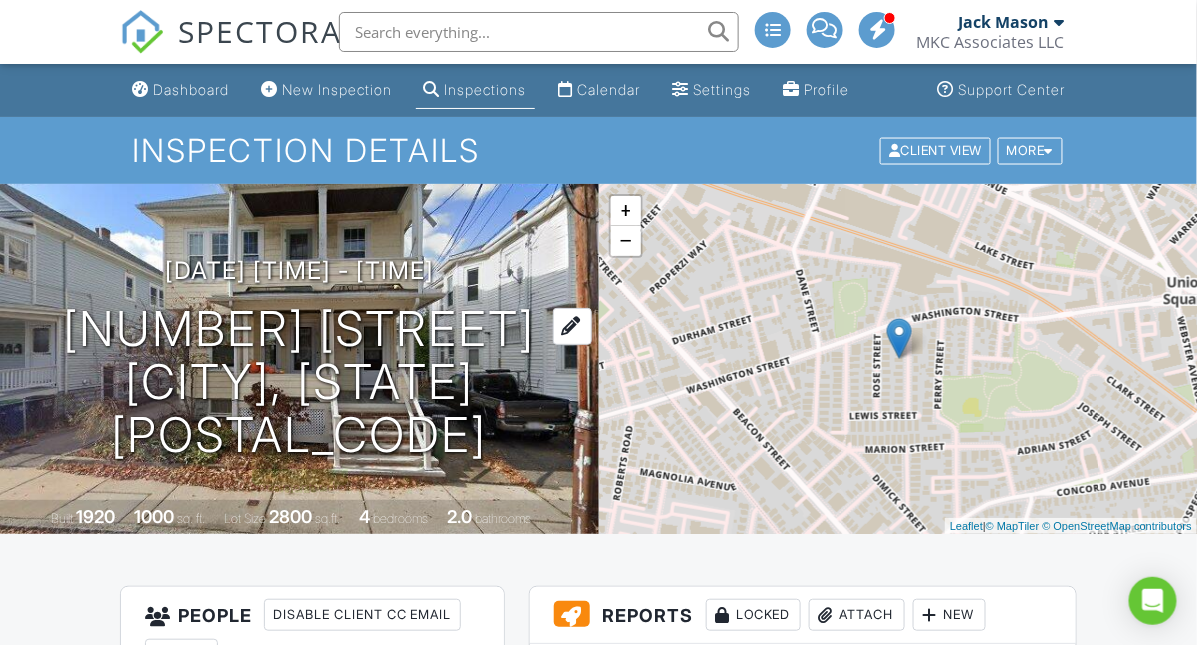 click on "[NUMBER] [STREET]
[CITY], [STATE] [POSTAL_CODE]" at bounding box center (299, 382) 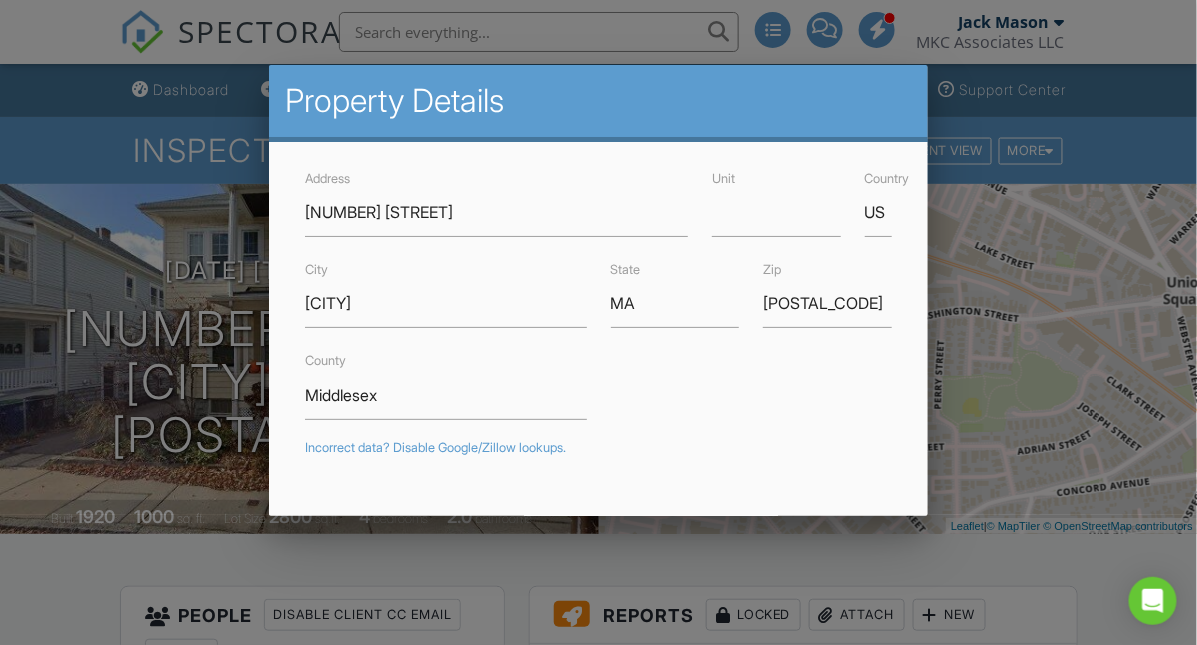 click at bounding box center (598, 303) 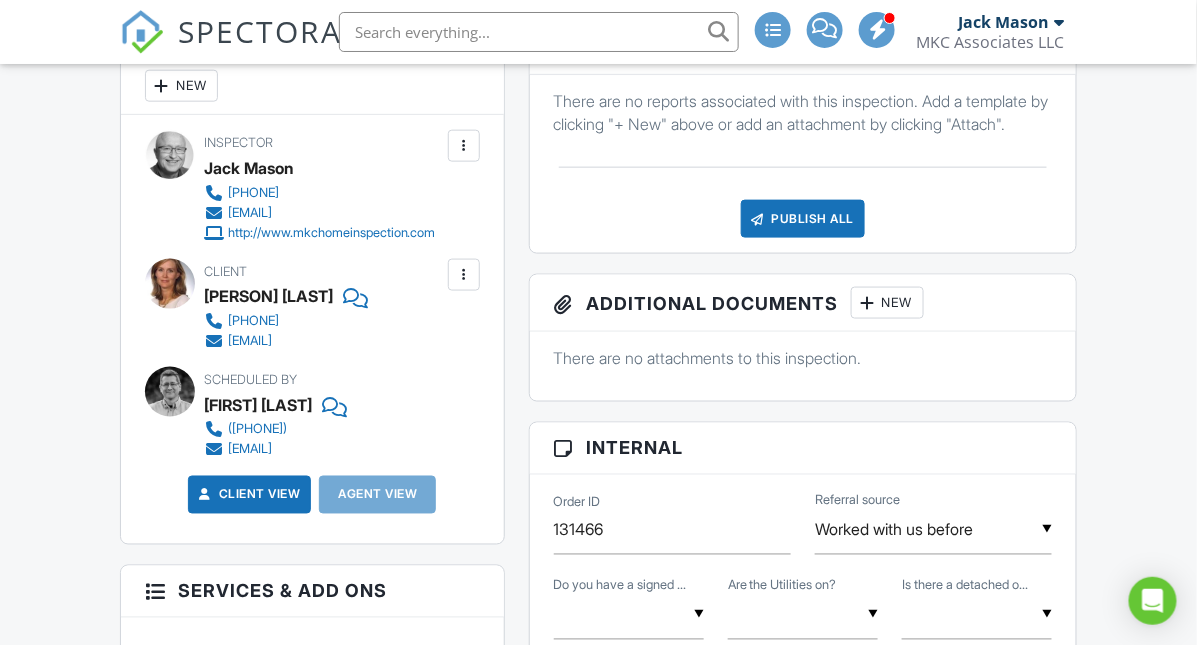 scroll, scrollTop: 0, scrollLeft: 0, axis: both 